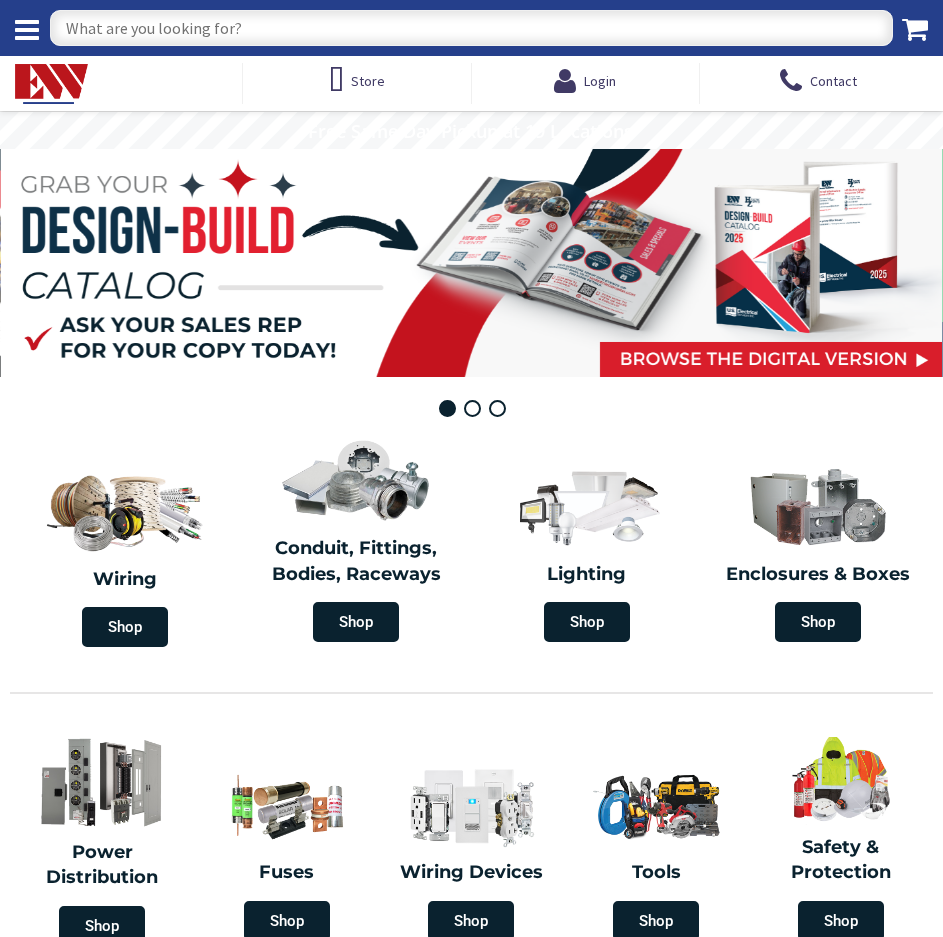 scroll, scrollTop: 0, scrollLeft: 0, axis: both 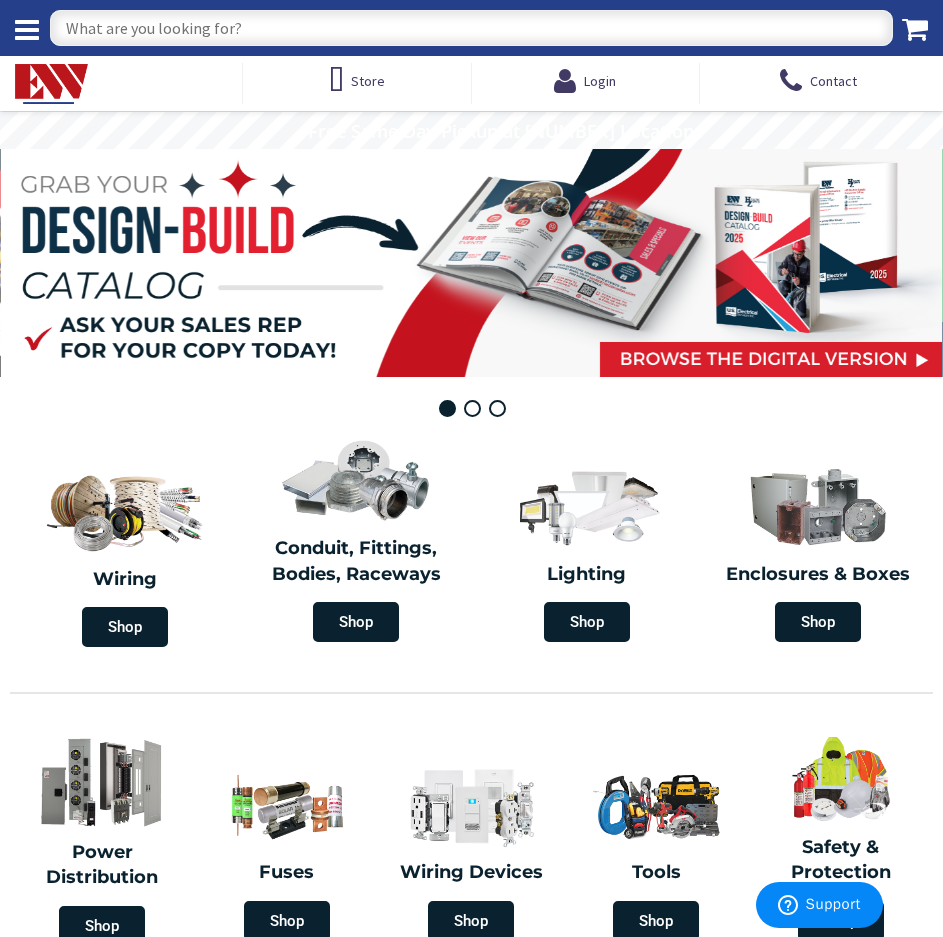 click on "Search
cart" at bounding box center (471, 28) 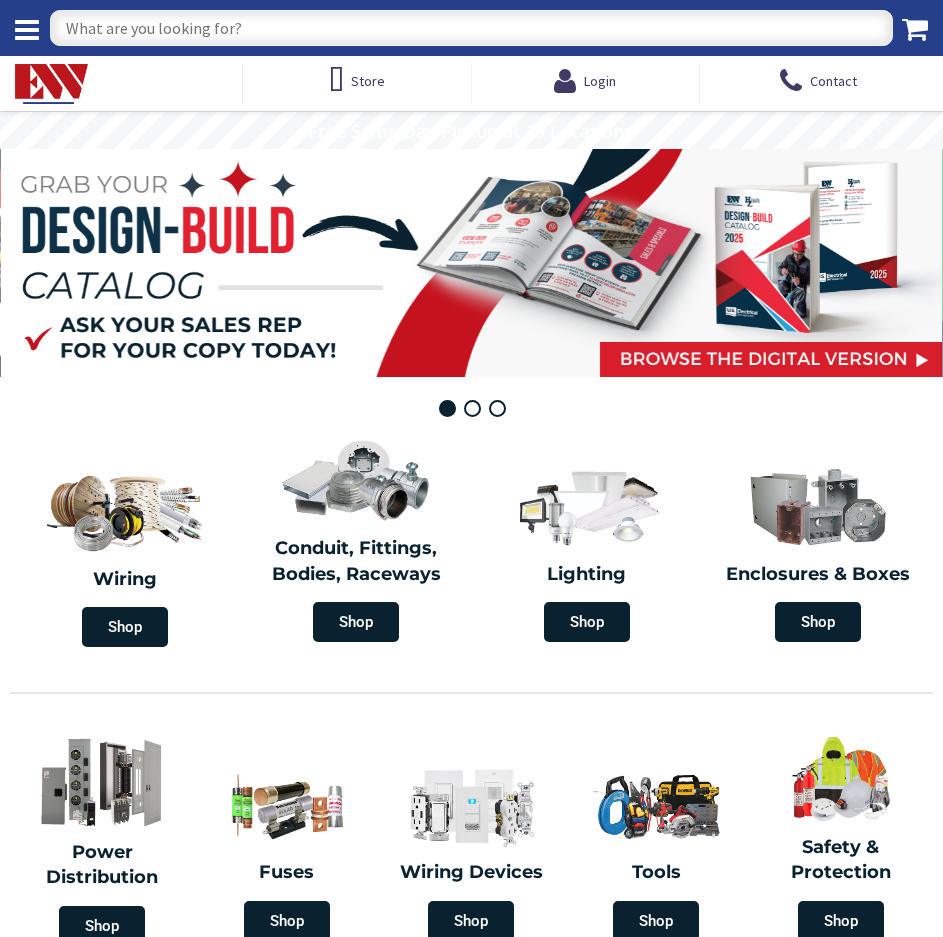 scroll, scrollTop: 0, scrollLeft: 0, axis: both 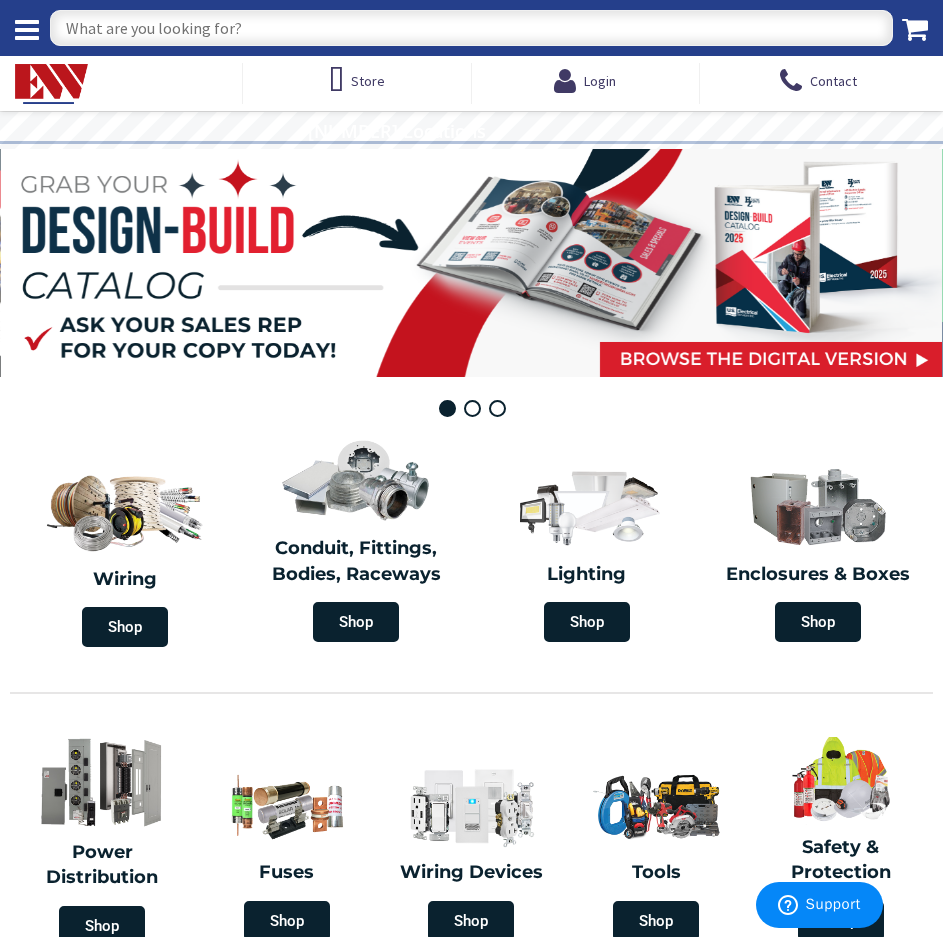 type 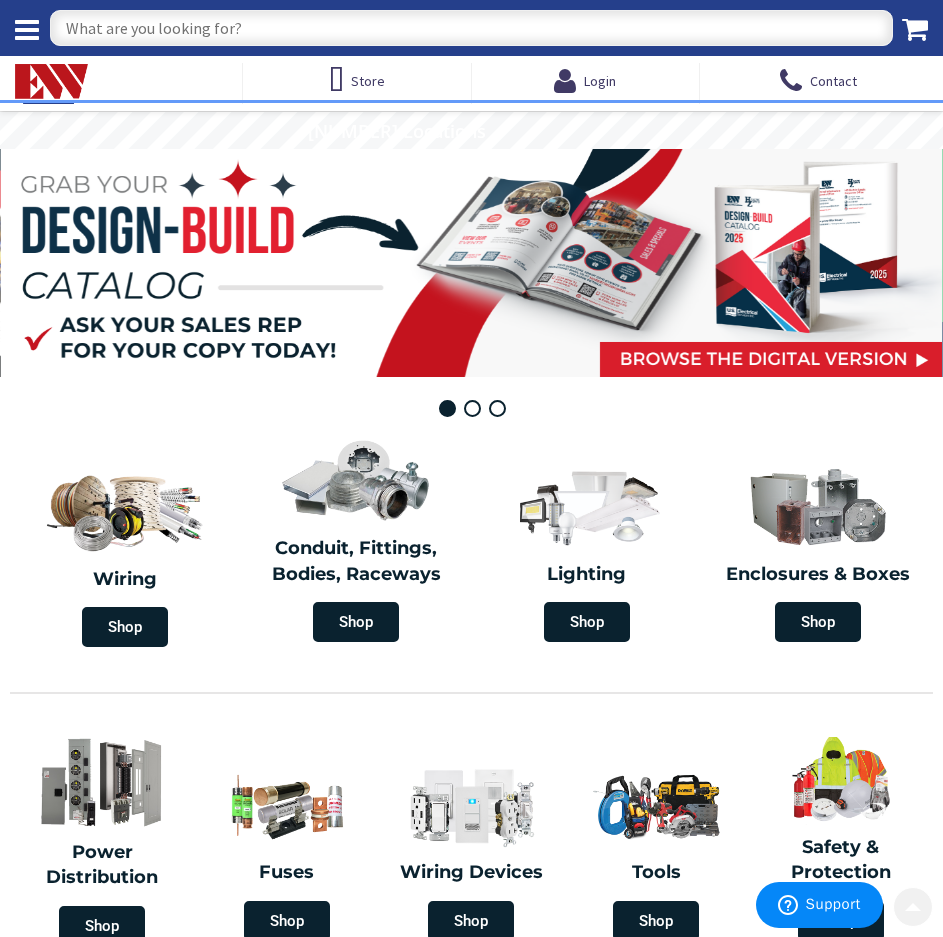 type 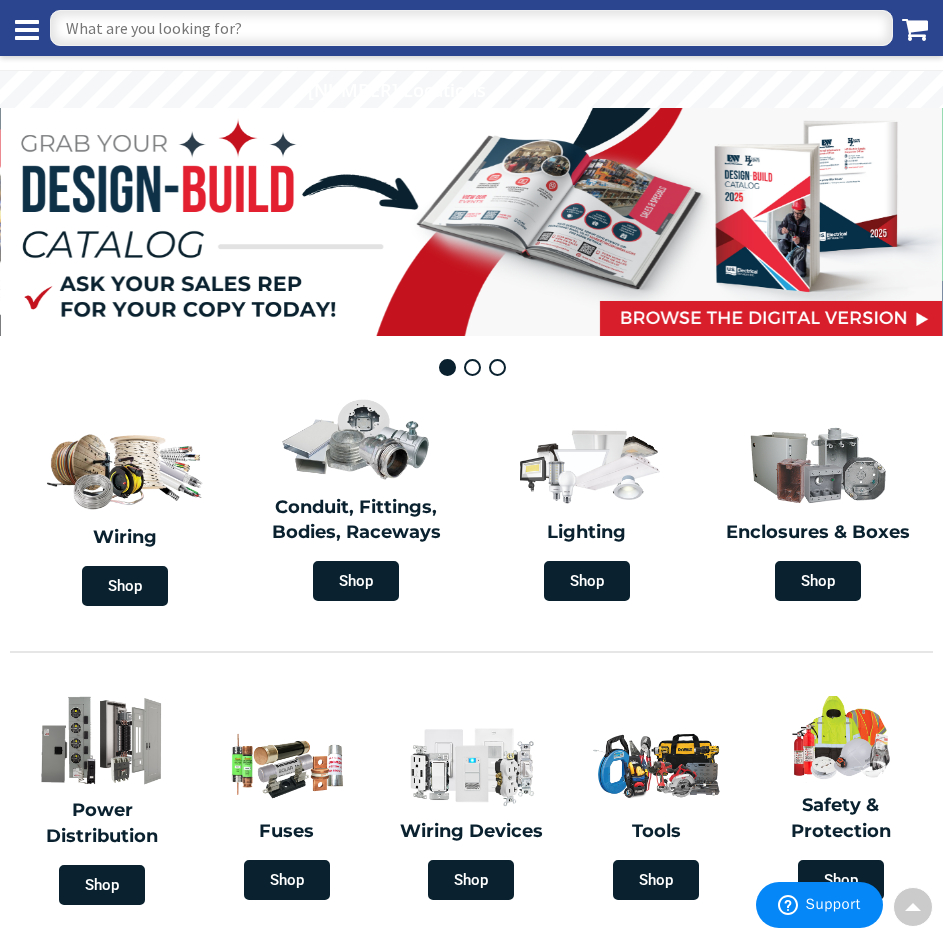 scroll, scrollTop: 3338, scrollLeft: 0, axis: vertical 